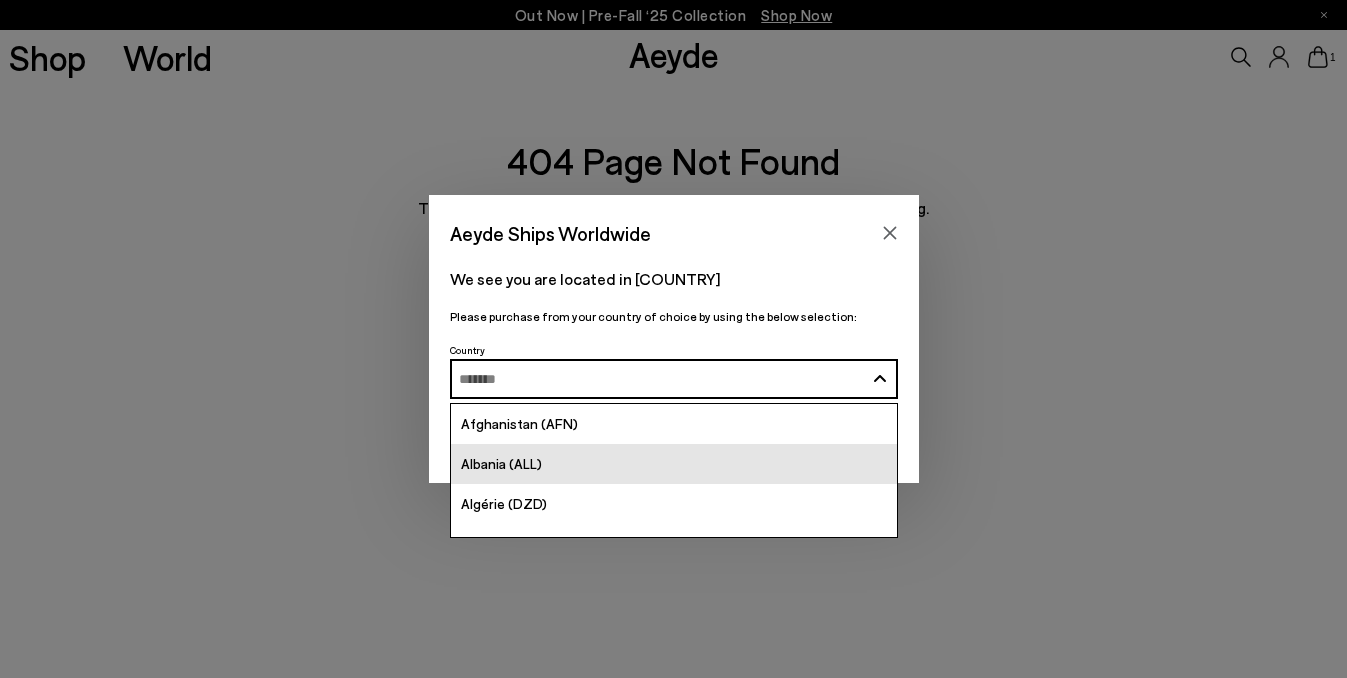 scroll, scrollTop: 0, scrollLeft: 0, axis: both 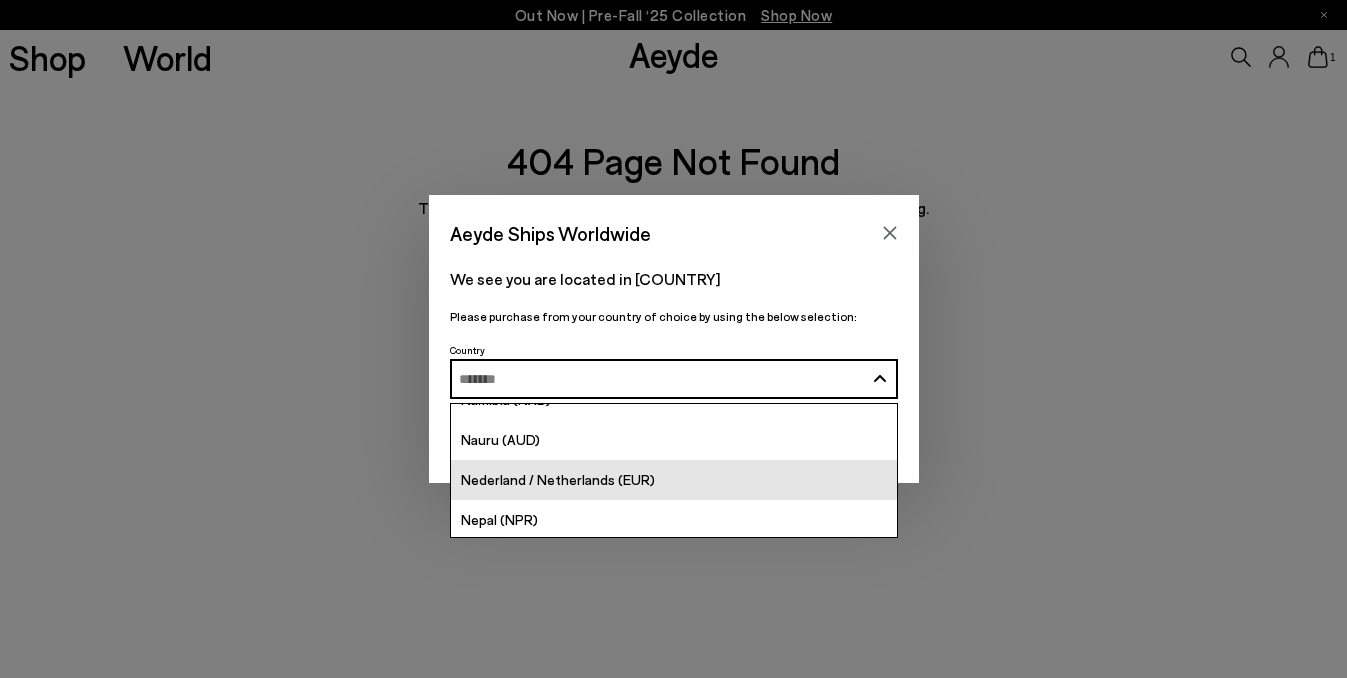 click on "Nederland / Netherlands (EUR)" at bounding box center [674, 480] 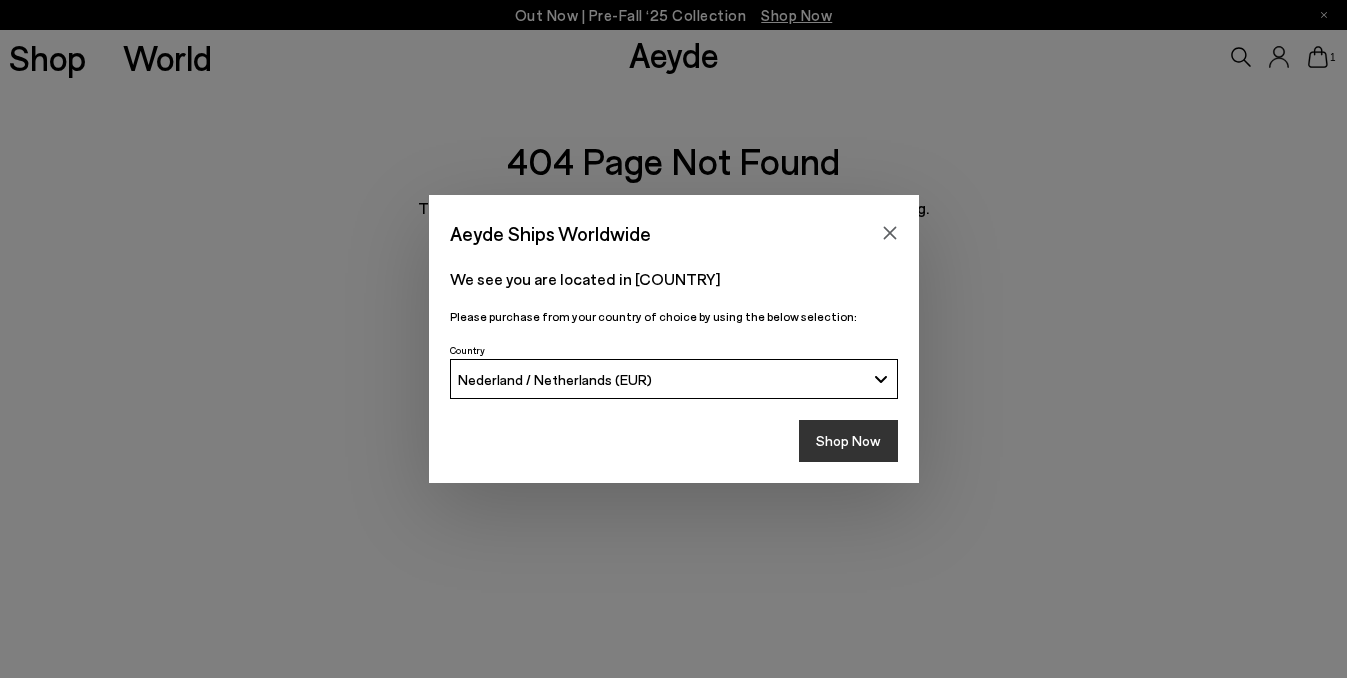 click on "Shop Now" at bounding box center (848, 441) 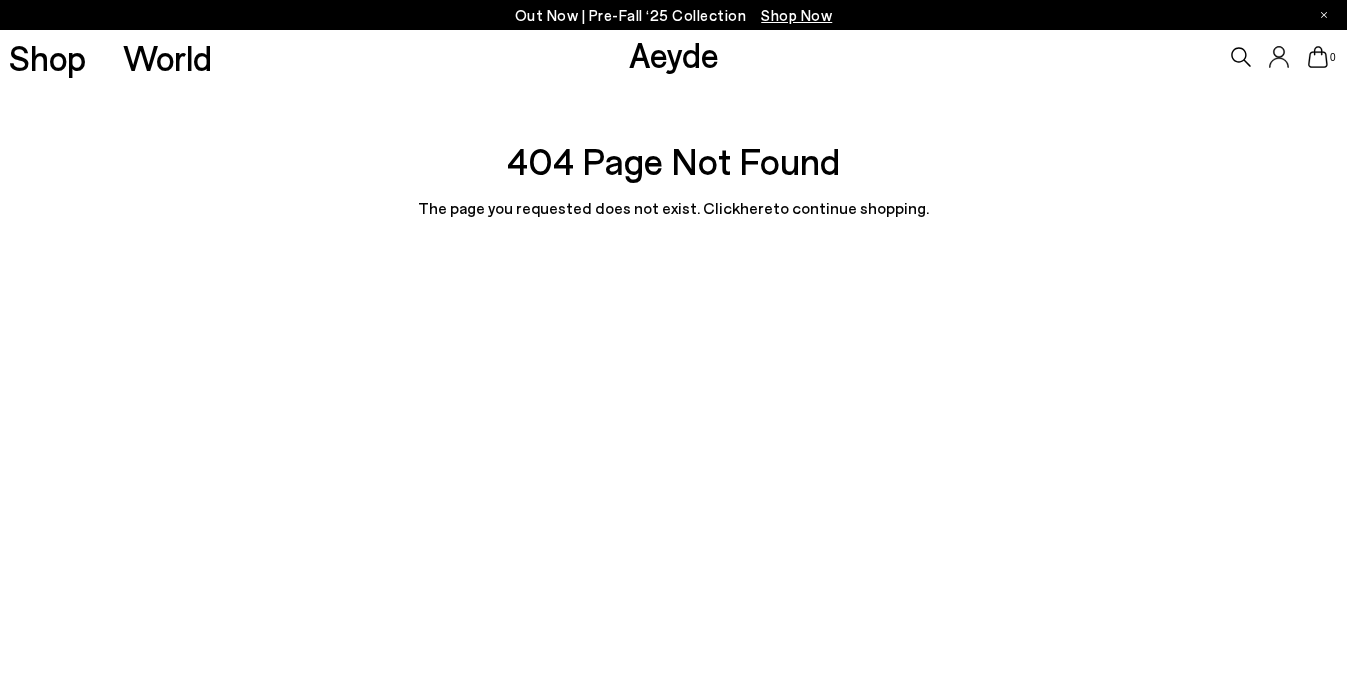 scroll, scrollTop: 0, scrollLeft: 0, axis: both 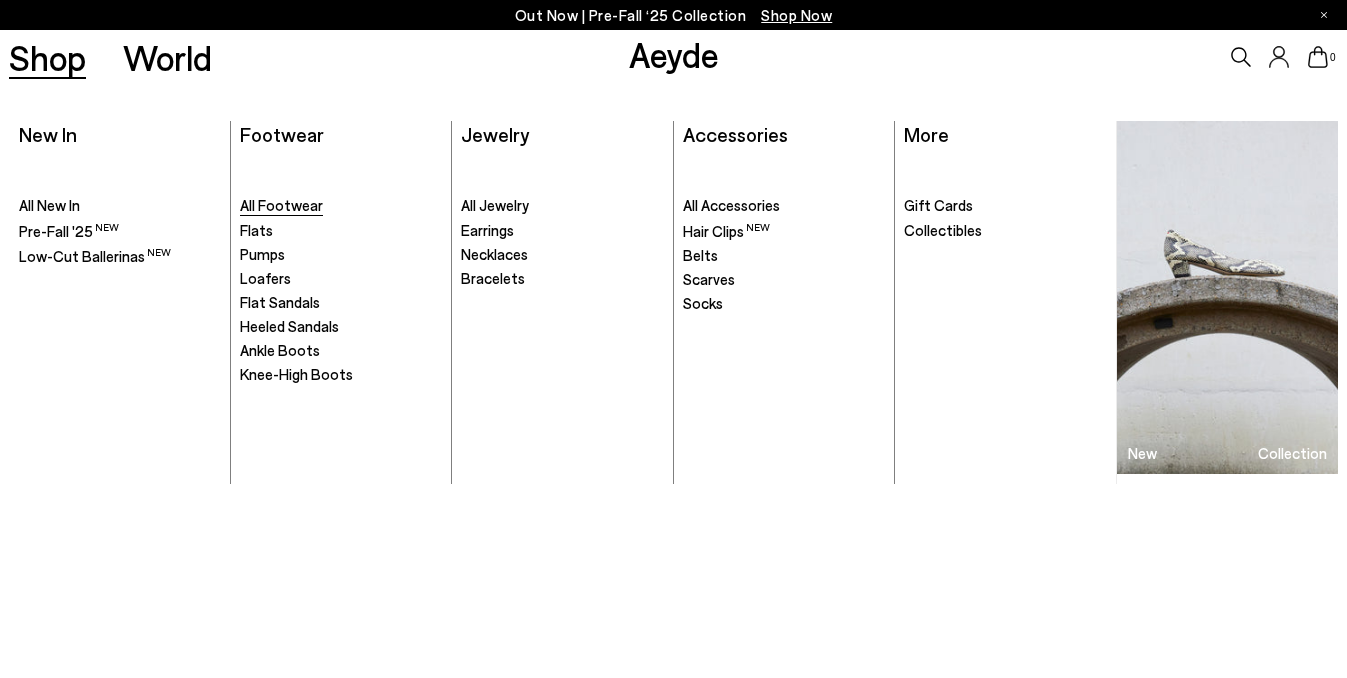 click on "All Footwear" at bounding box center (281, 205) 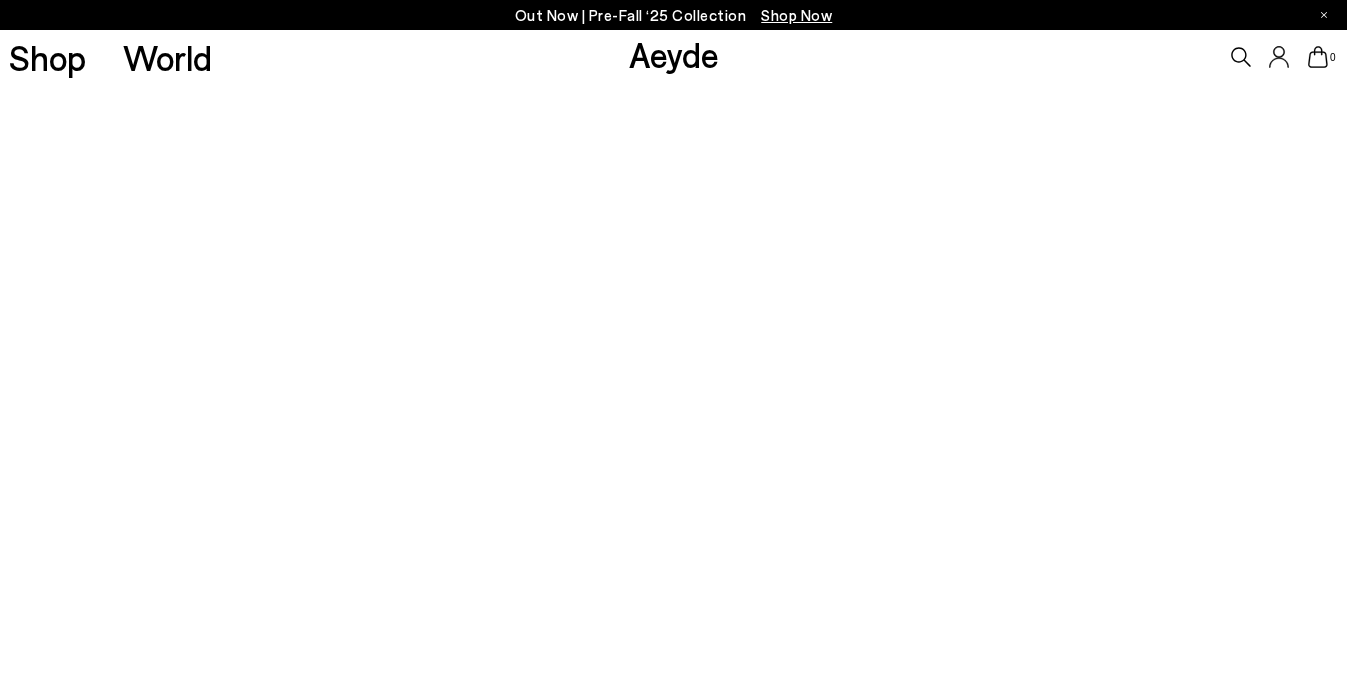 scroll, scrollTop: 0, scrollLeft: 0, axis: both 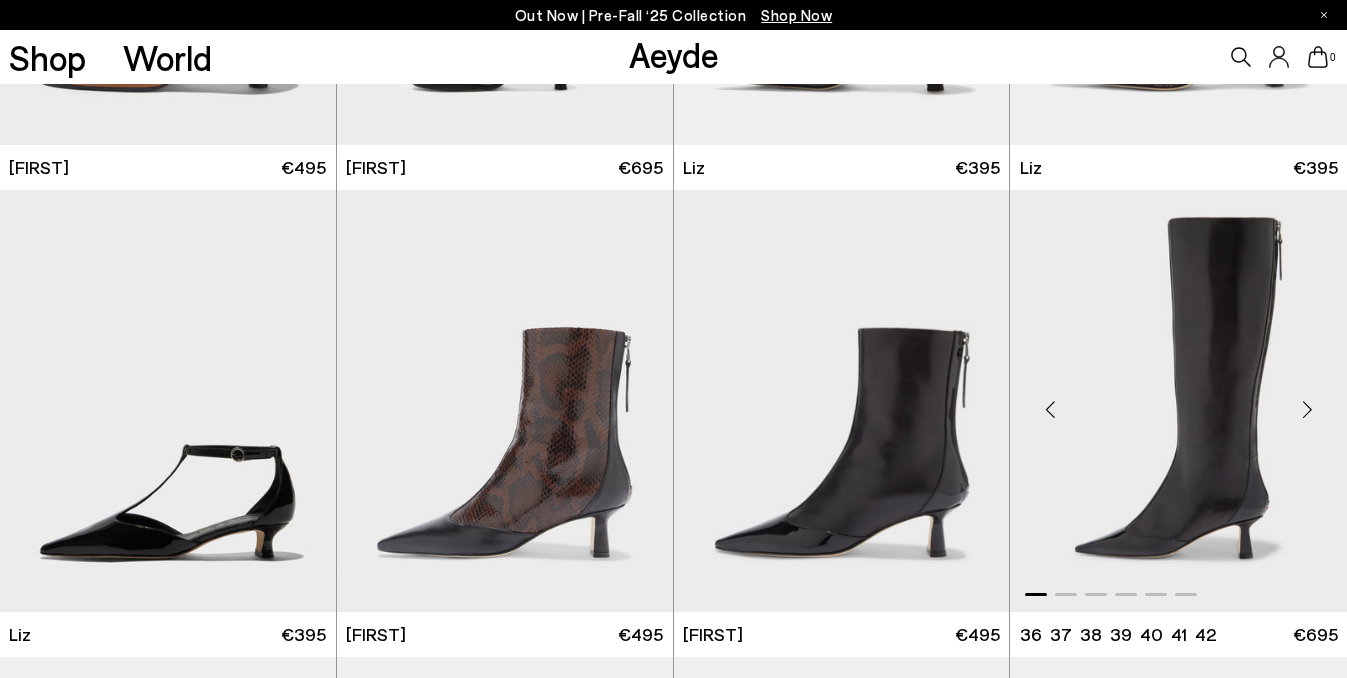 click at bounding box center (1178, 401) 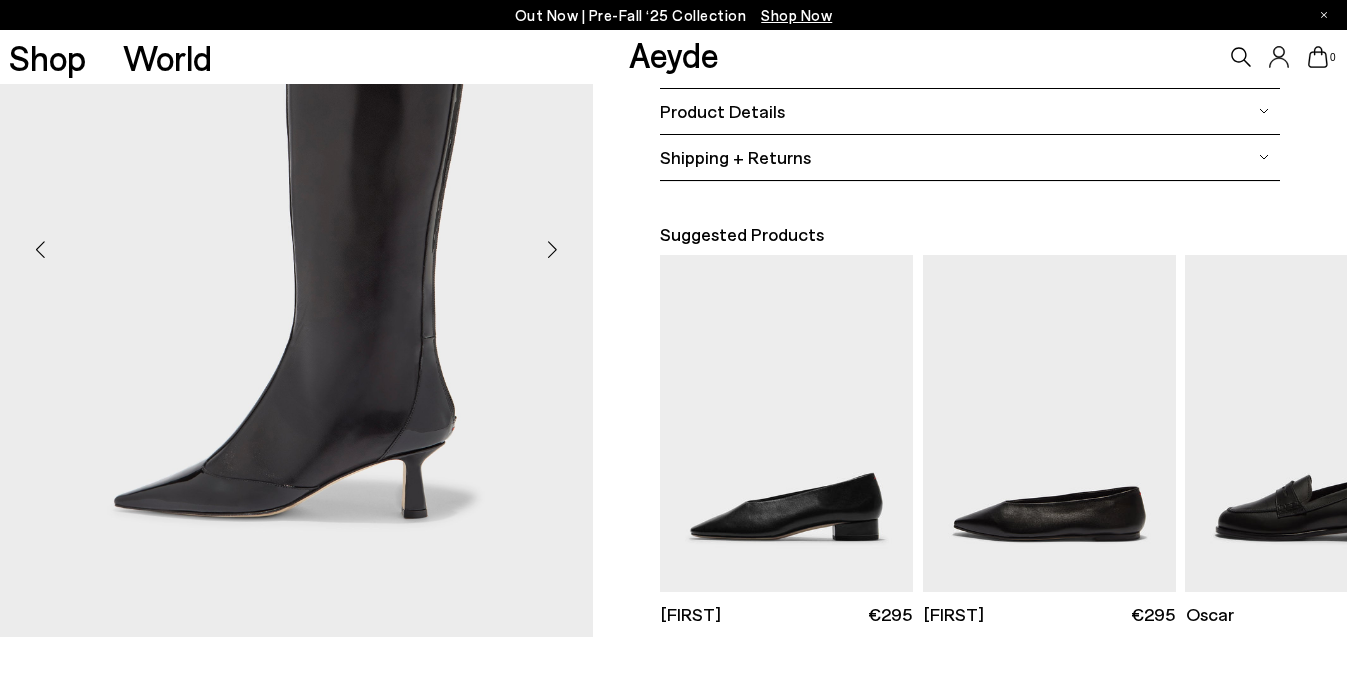 scroll, scrollTop: 418, scrollLeft: 0, axis: vertical 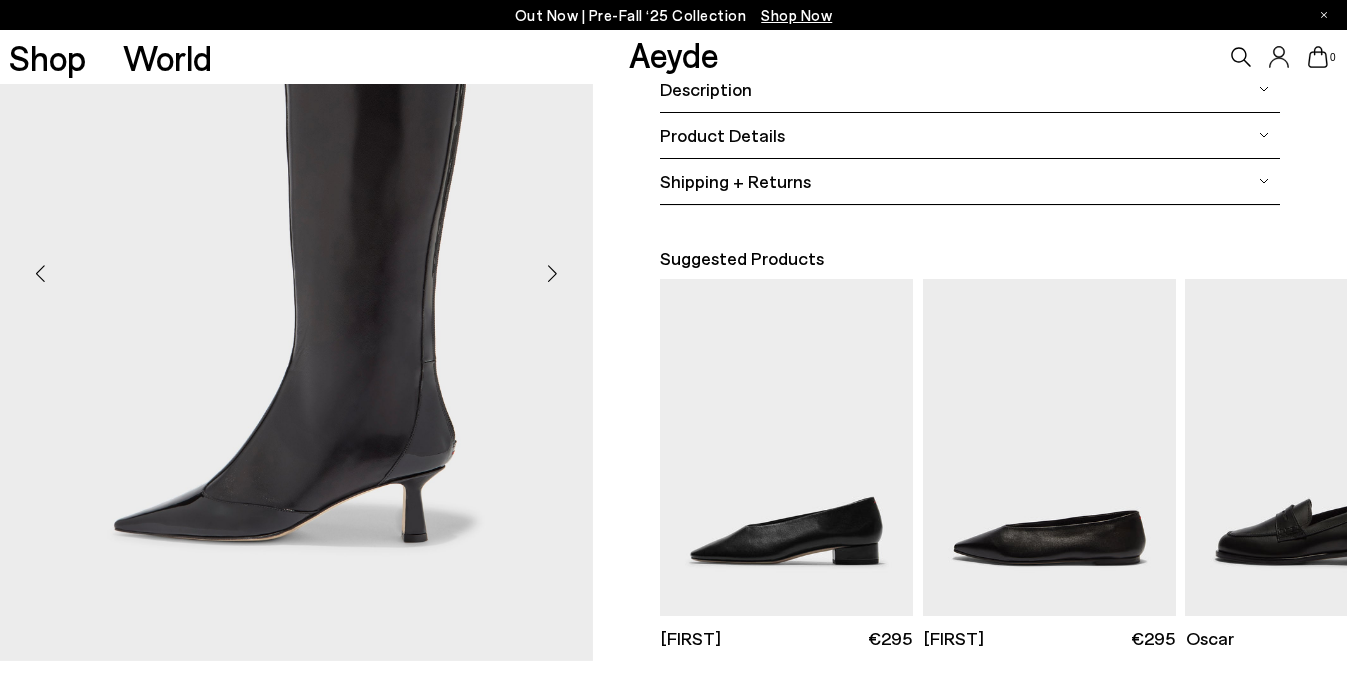 click at bounding box center (553, 274) 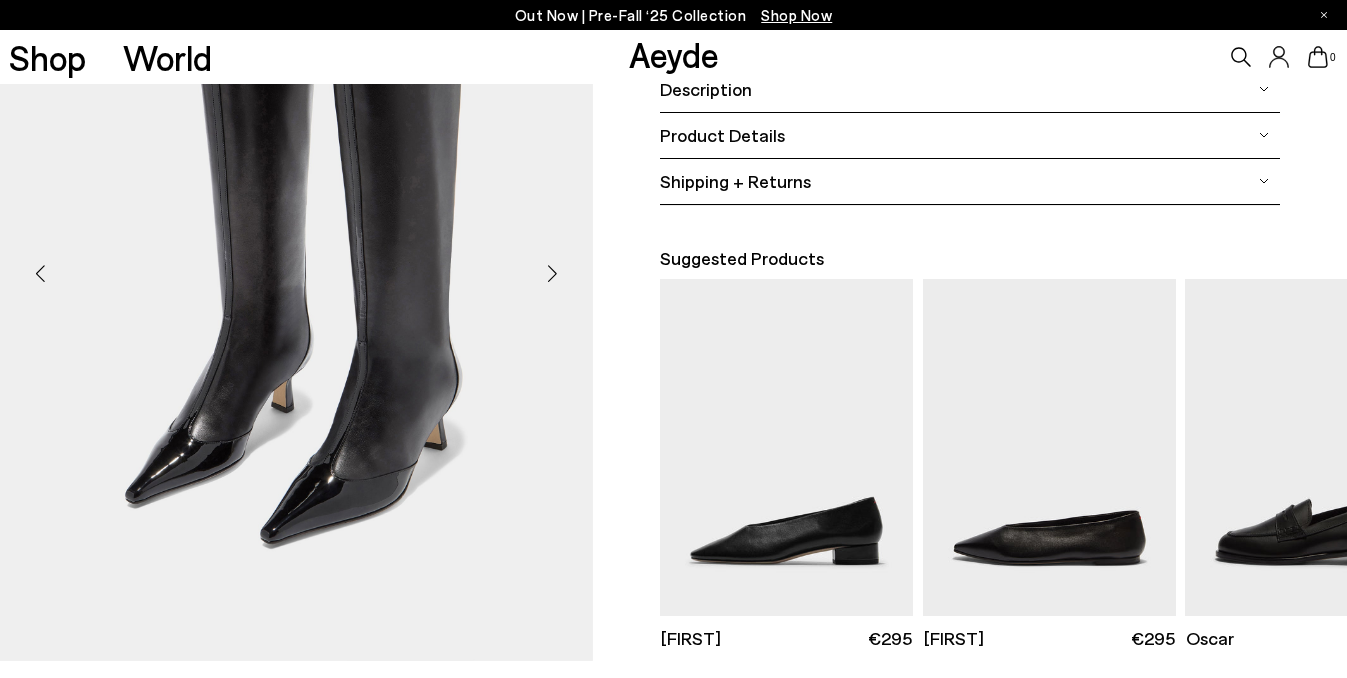 click at bounding box center (553, 274) 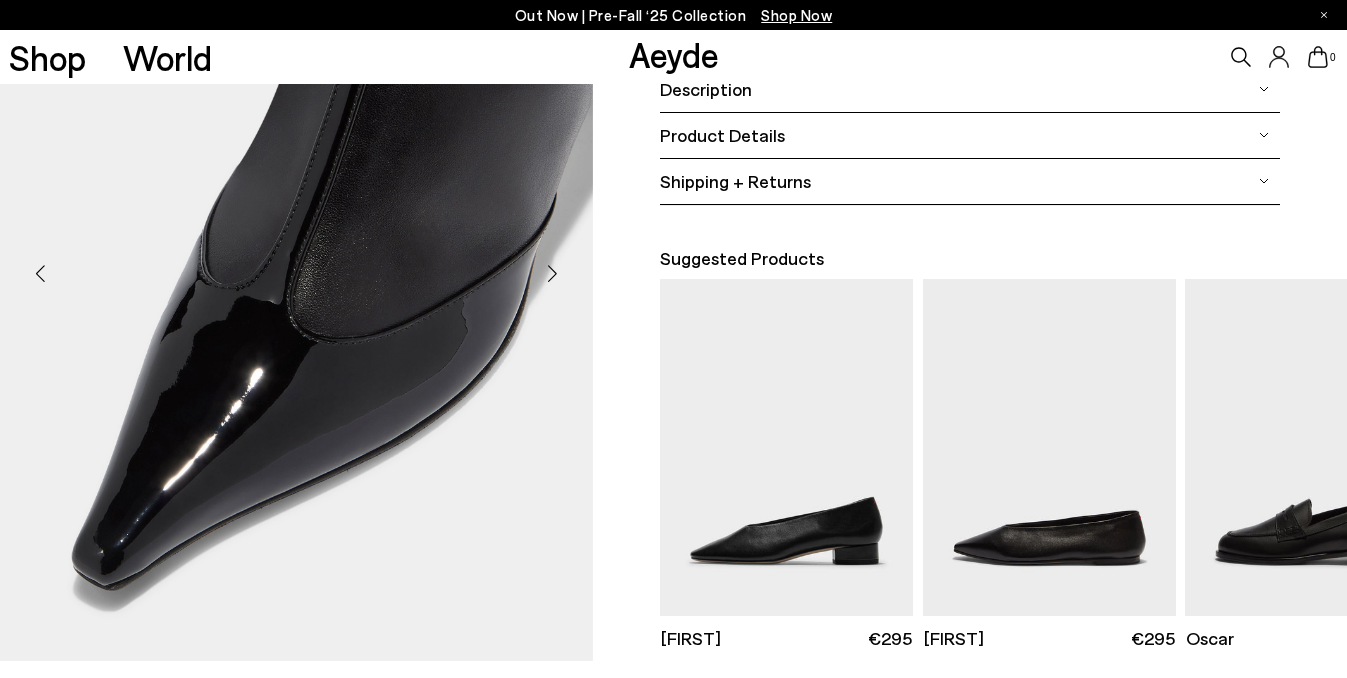 click at bounding box center [553, 274] 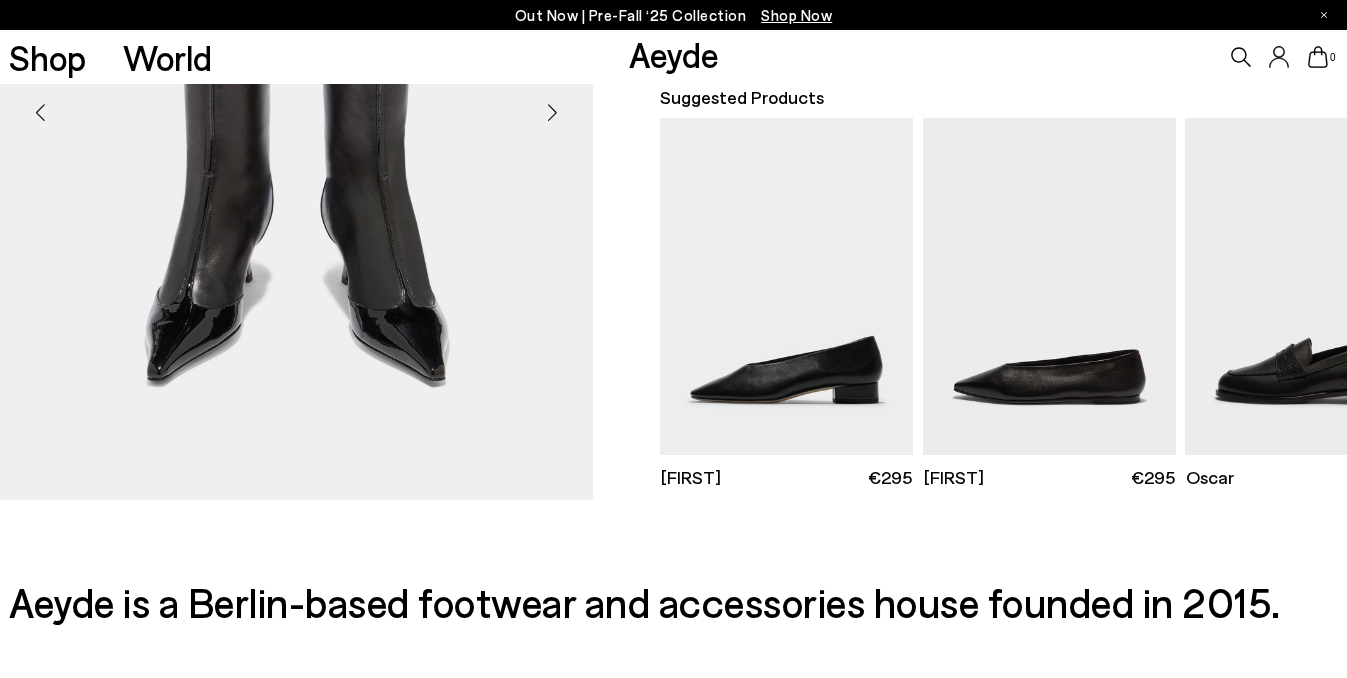 scroll, scrollTop: 519, scrollLeft: 0, axis: vertical 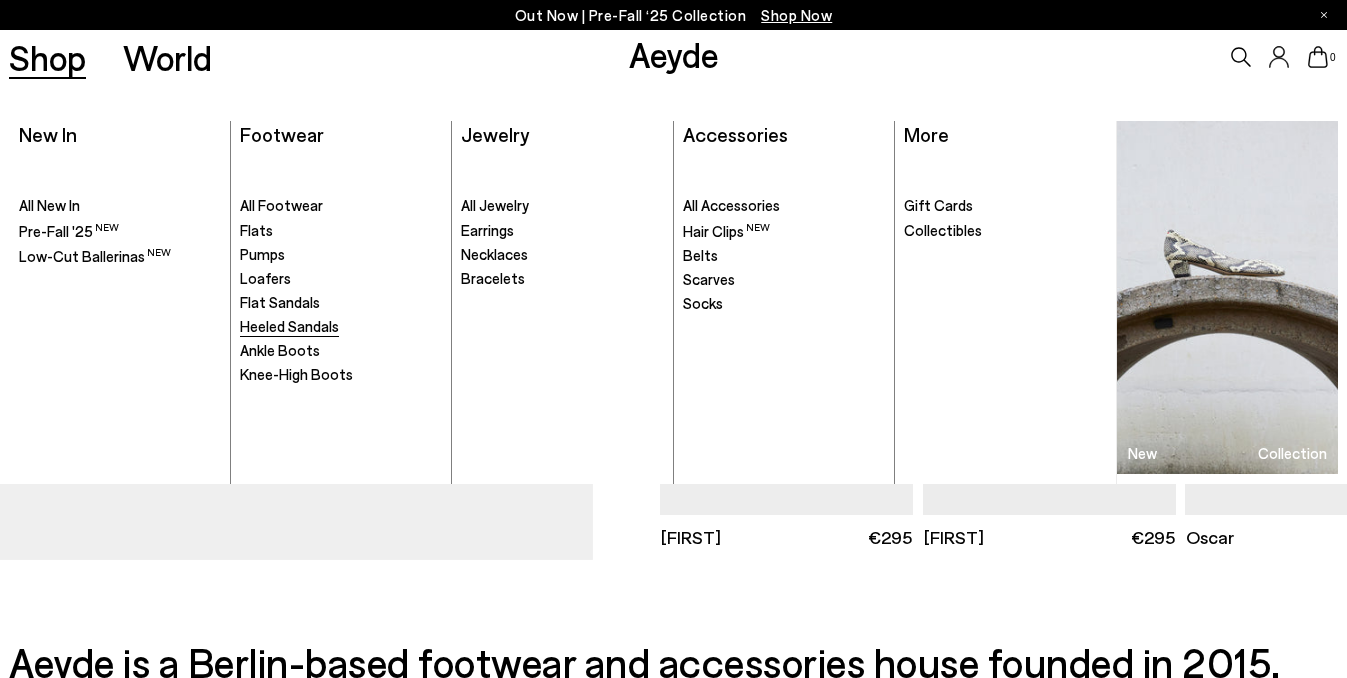 click on "Heeled Sandals" at bounding box center [289, 326] 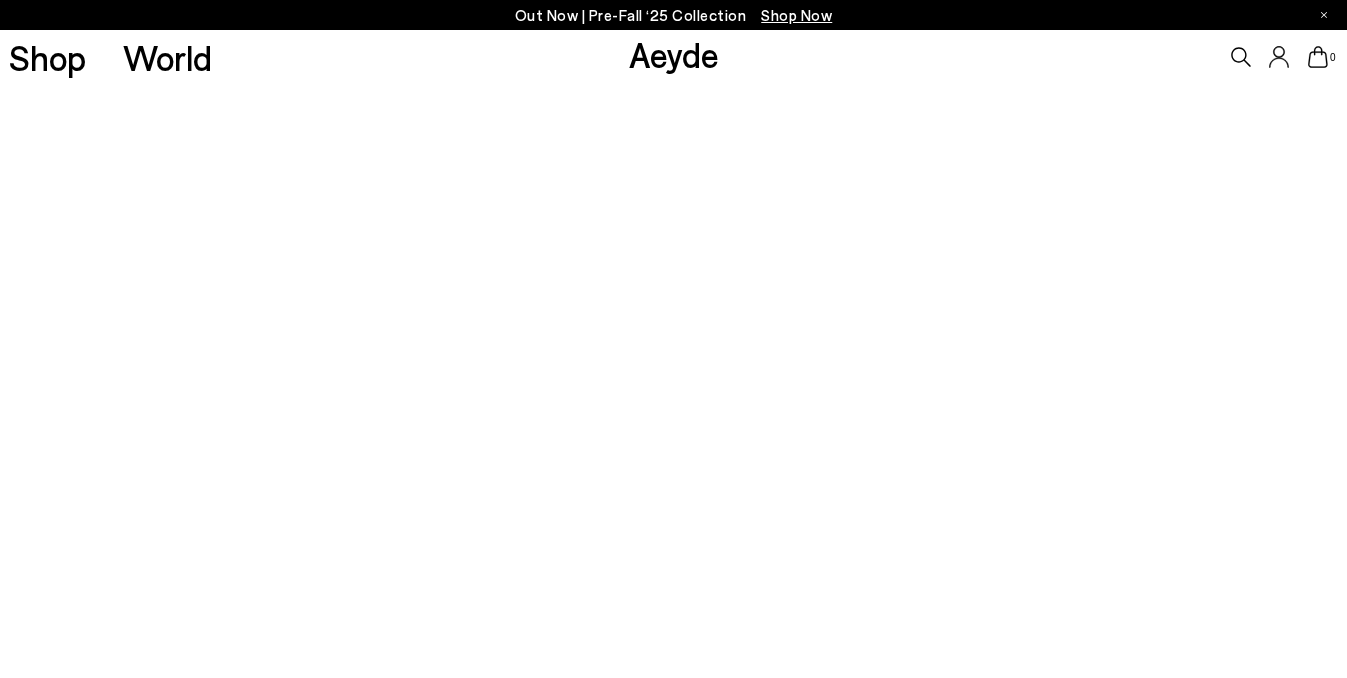 scroll, scrollTop: 0, scrollLeft: 0, axis: both 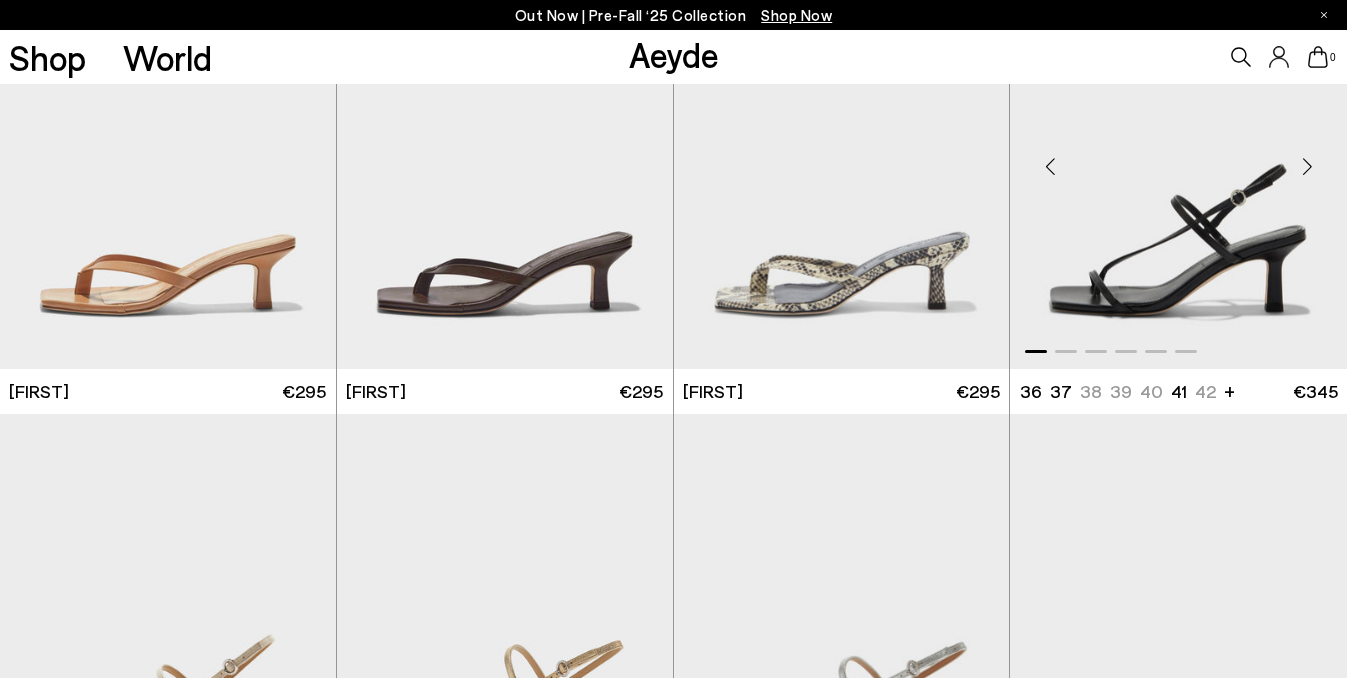 click at bounding box center (1178, 158) 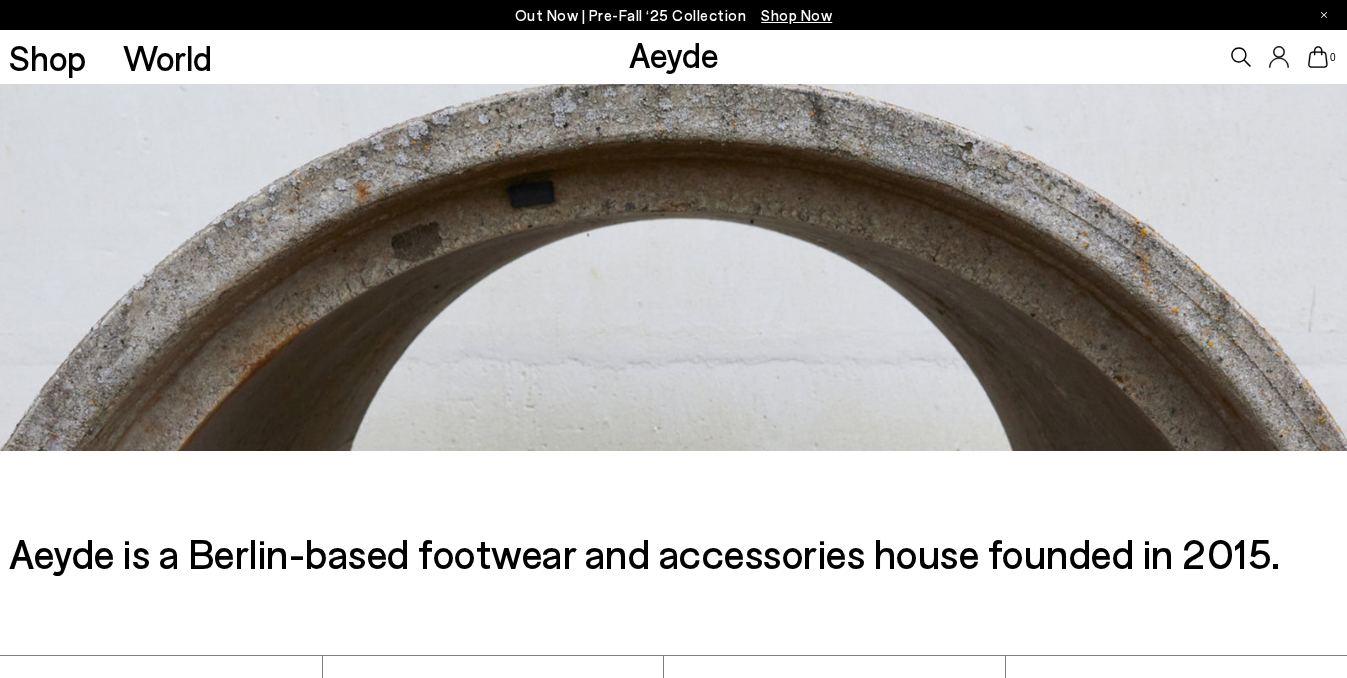 scroll, scrollTop: 434, scrollLeft: 0, axis: vertical 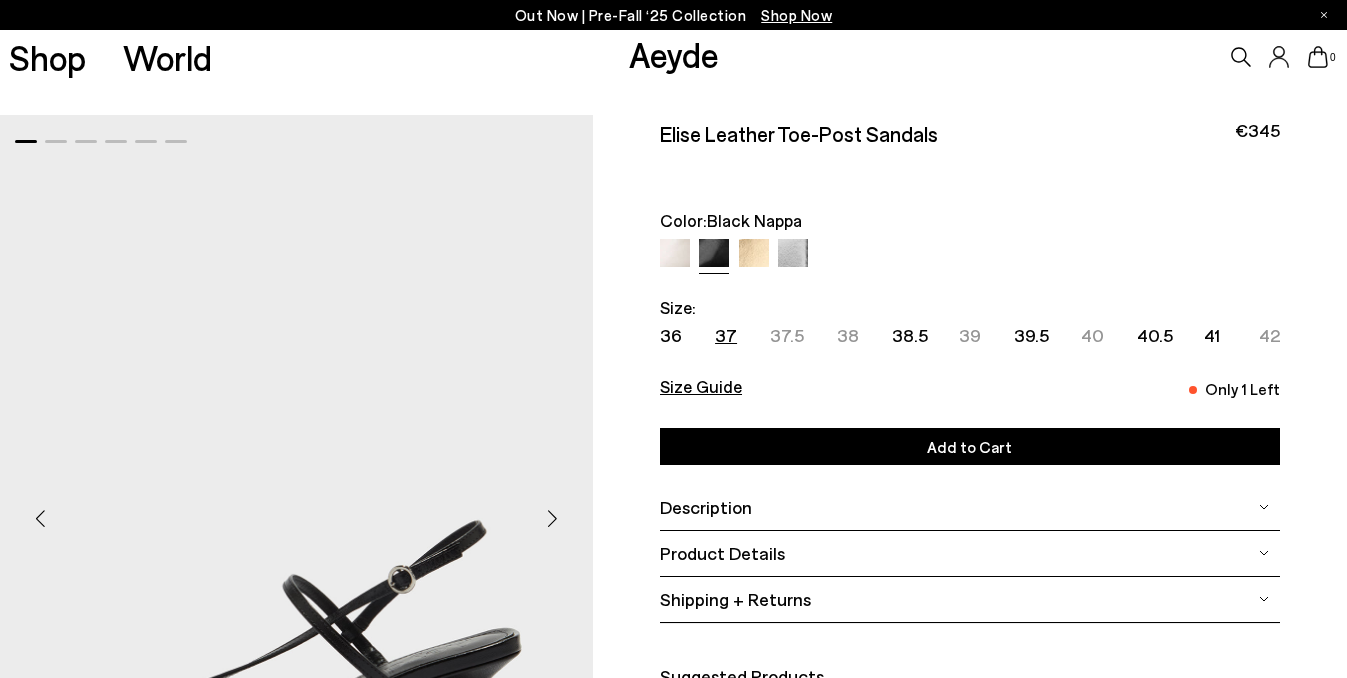 click on "Add to Cart
Select a Size" at bounding box center (970, 446) 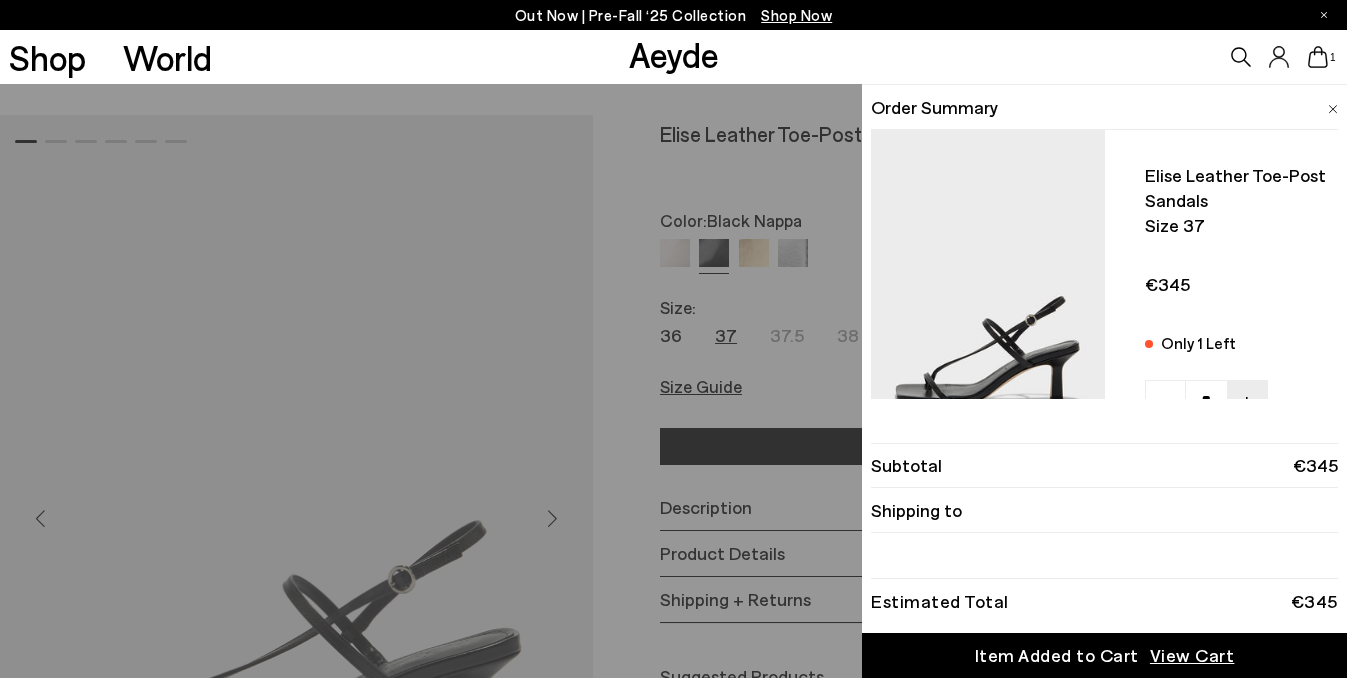click on "[FIRST] leather toe-post sandals
Size
37
Only 1 Left" at bounding box center (673, 381) 